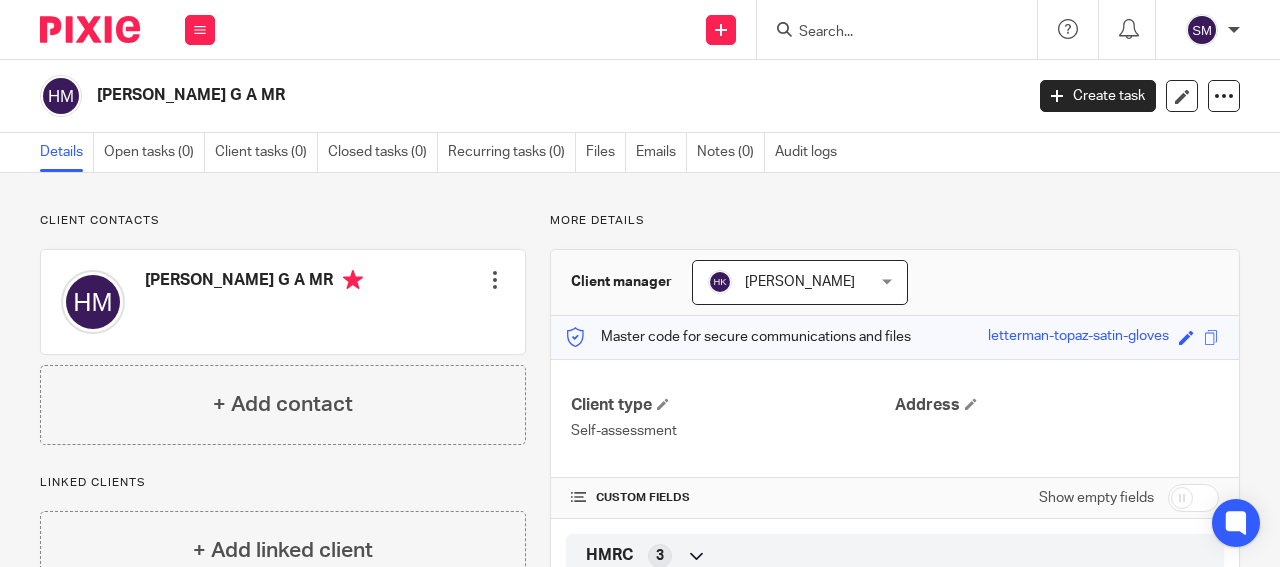 scroll, scrollTop: 0, scrollLeft: 0, axis: both 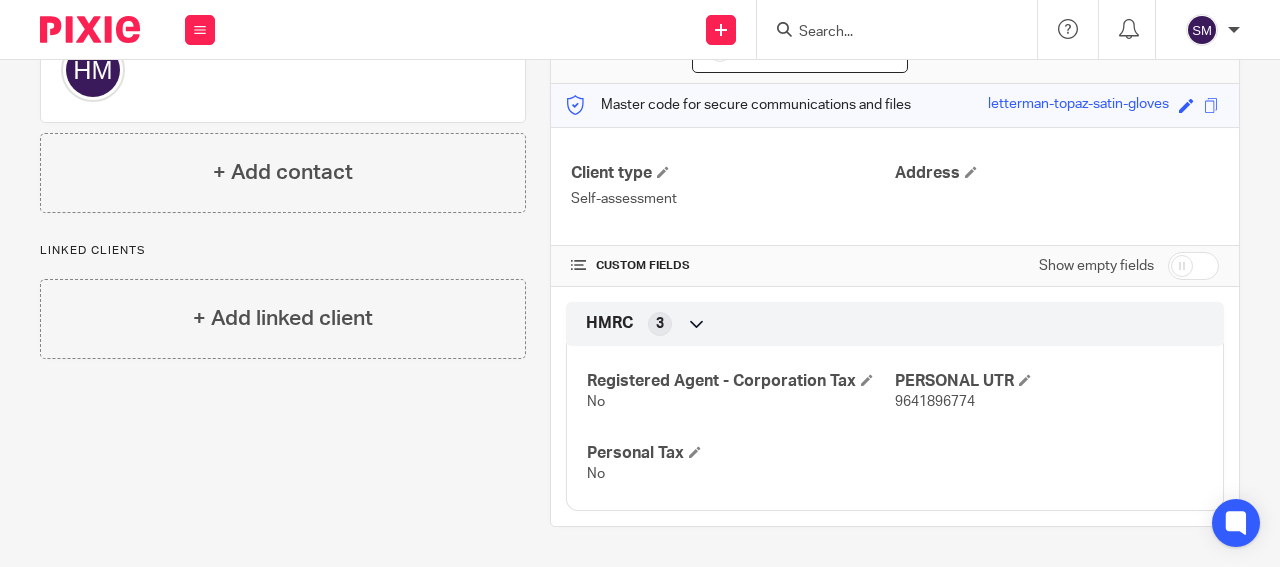 click on "Master code for secure communications and files
letterman-topaz-satin-gloves
Save
letterman-topaz-satin-gloves" at bounding box center (895, 105) 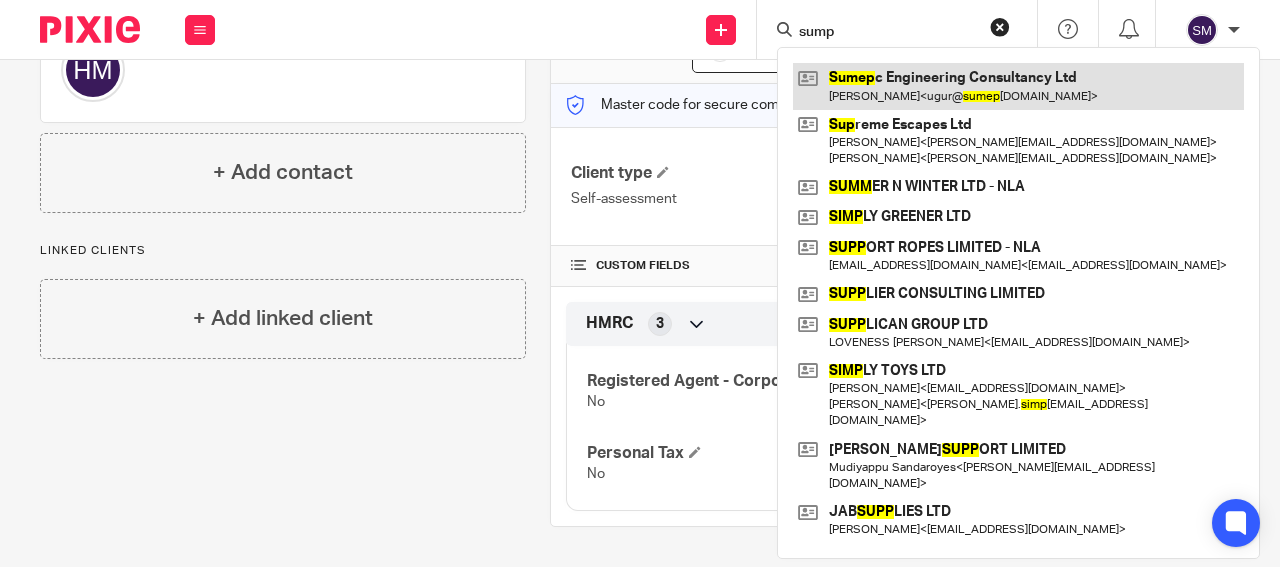 type on "sump" 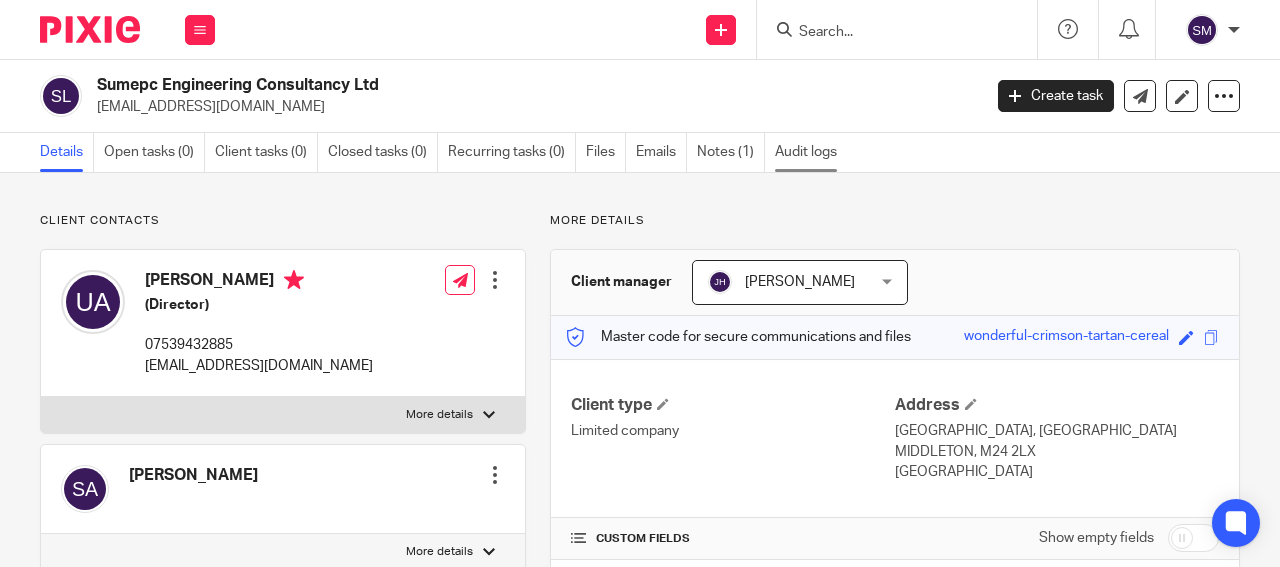 scroll, scrollTop: 0, scrollLeft: 0, axis: both 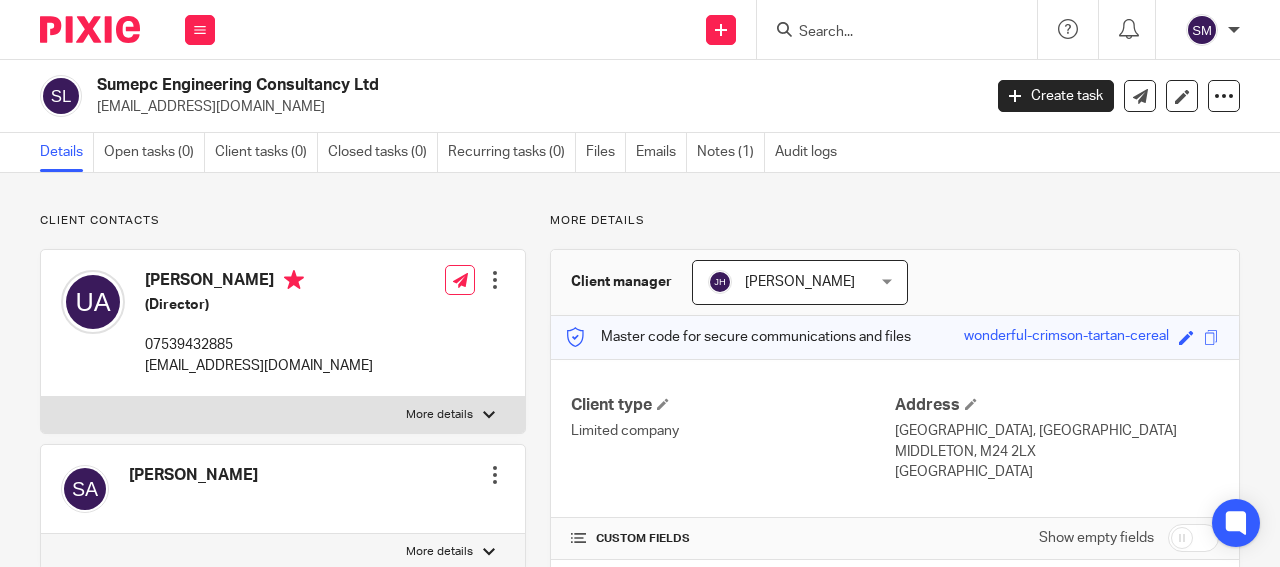 click on "More details" at bounding box center [439, 415] 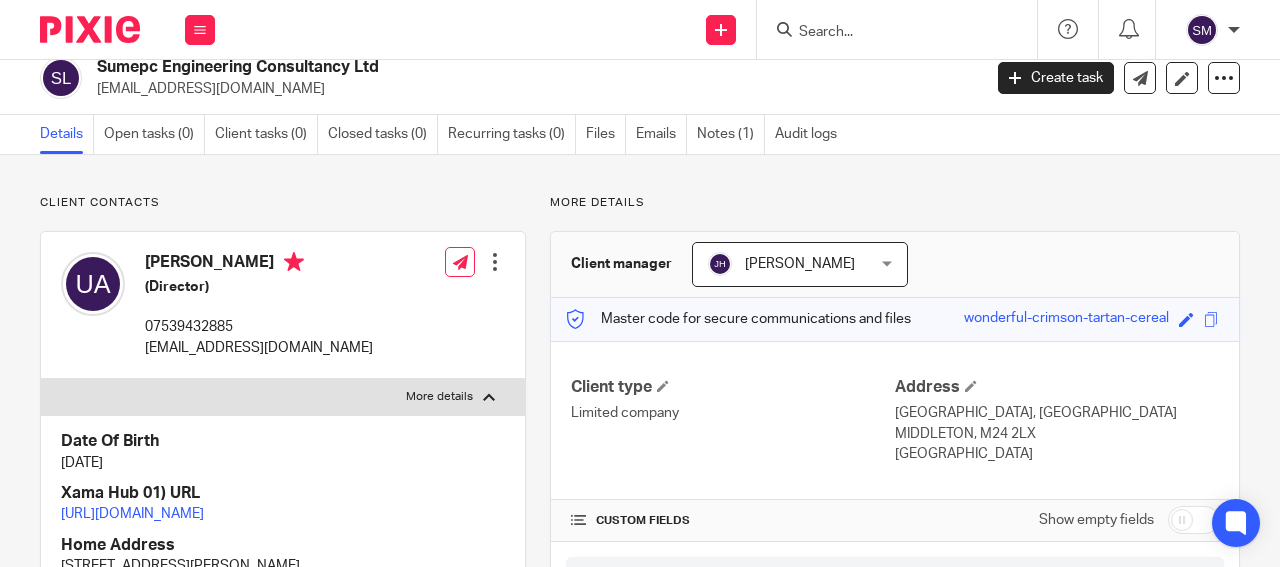 scroll, scrollTop: 0, scrollLeft: 0, axis: both 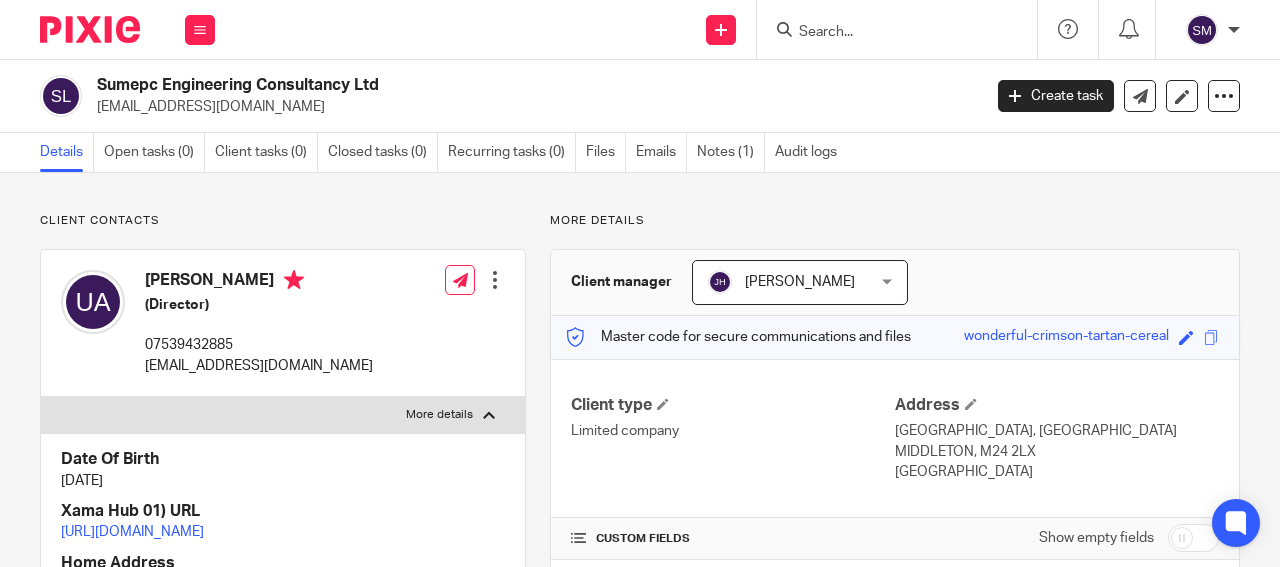 drag, startPoint x: 352, startPoint y: 80, endPoint x: 88, endPoint y: 84, distance: 264.0303 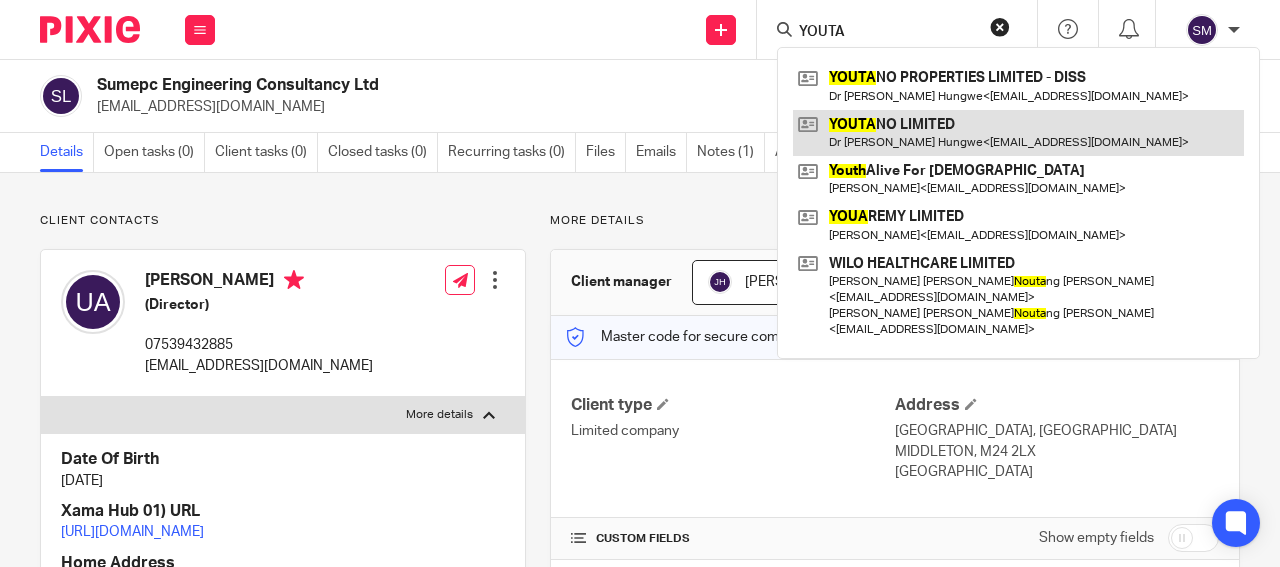type on "YOUTA" 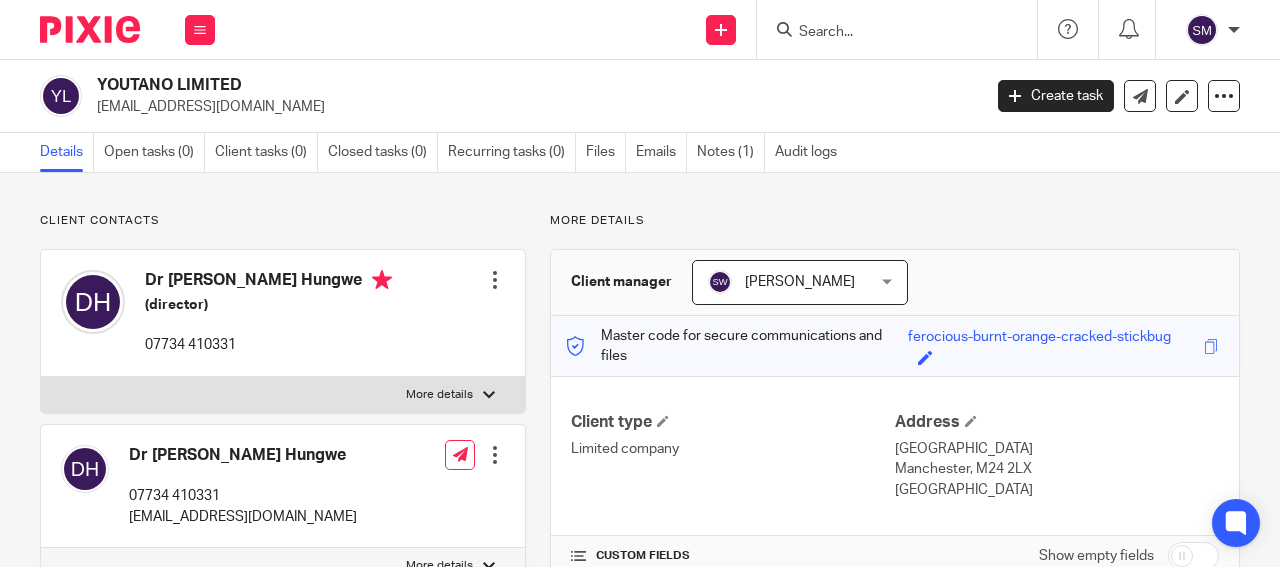scroll, scrollTop: 0, scrollLeft: 0, axis: both 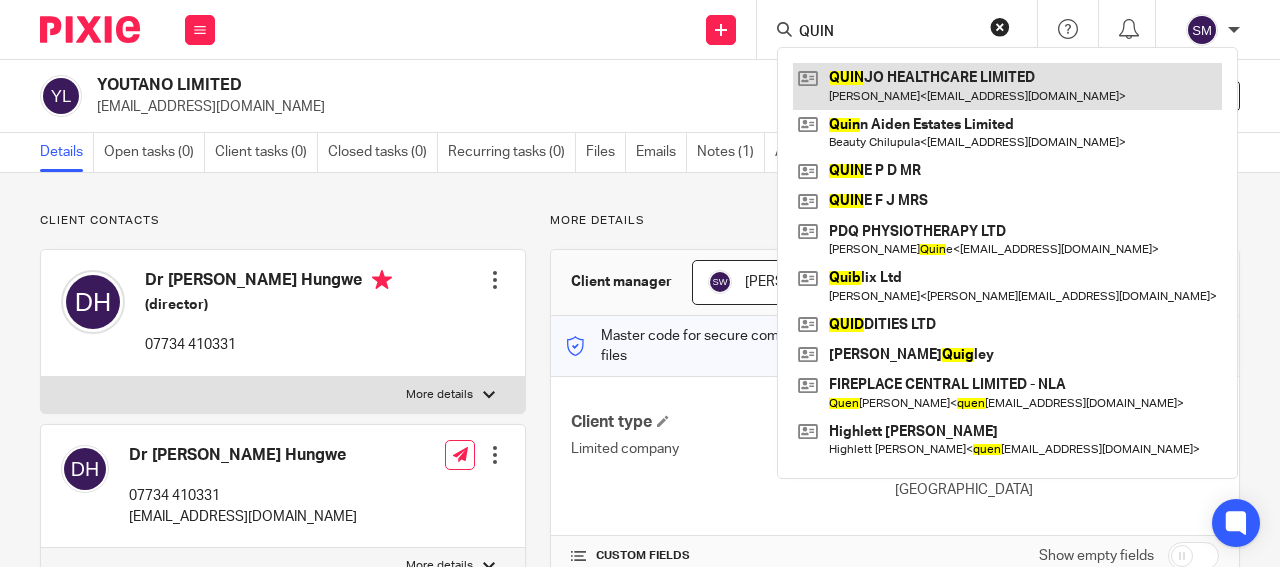 type on "QUIN" 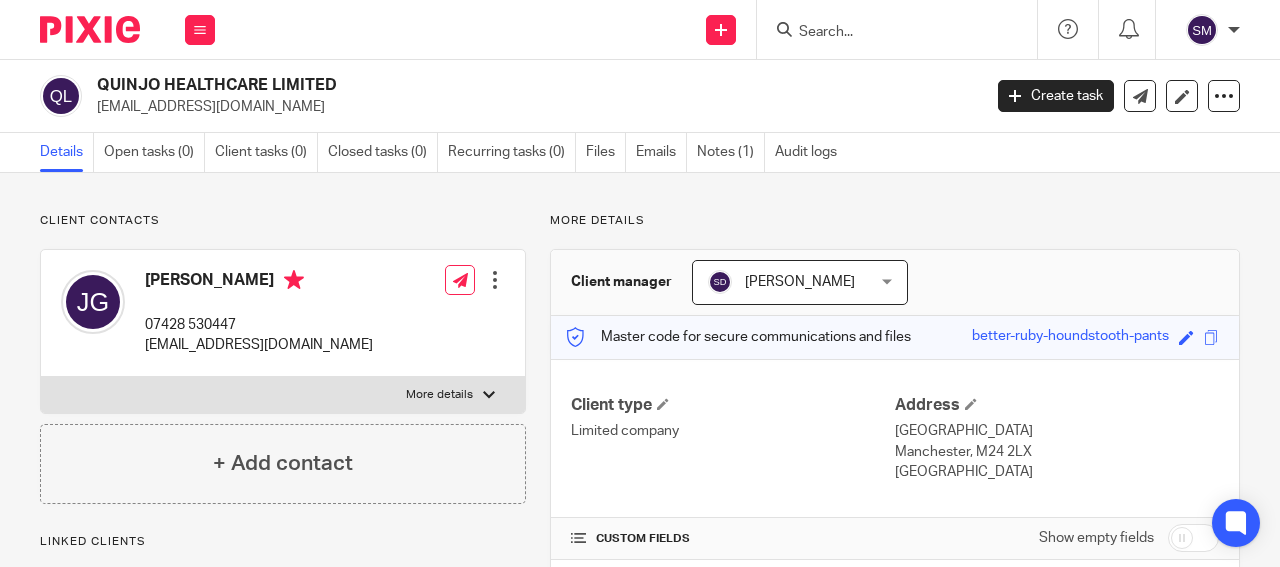 scroll, scrollTop: 0, scrollLeft: 0, axis: both 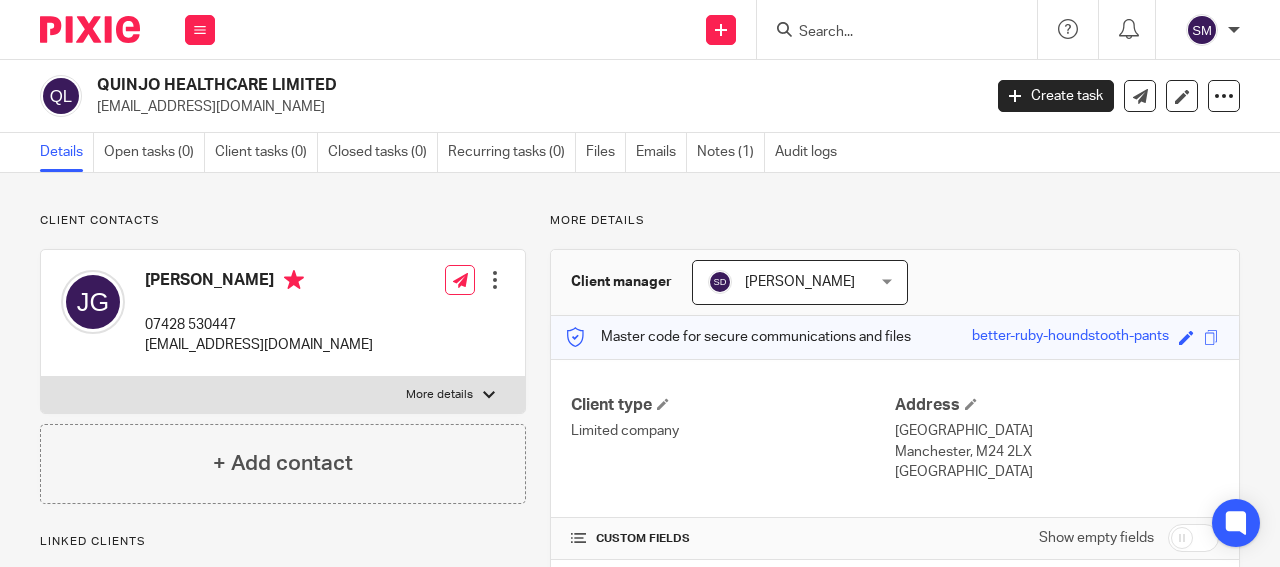 click on "QUINJO HEALTHCARE LIMITED" at bounding box center [445, 85] 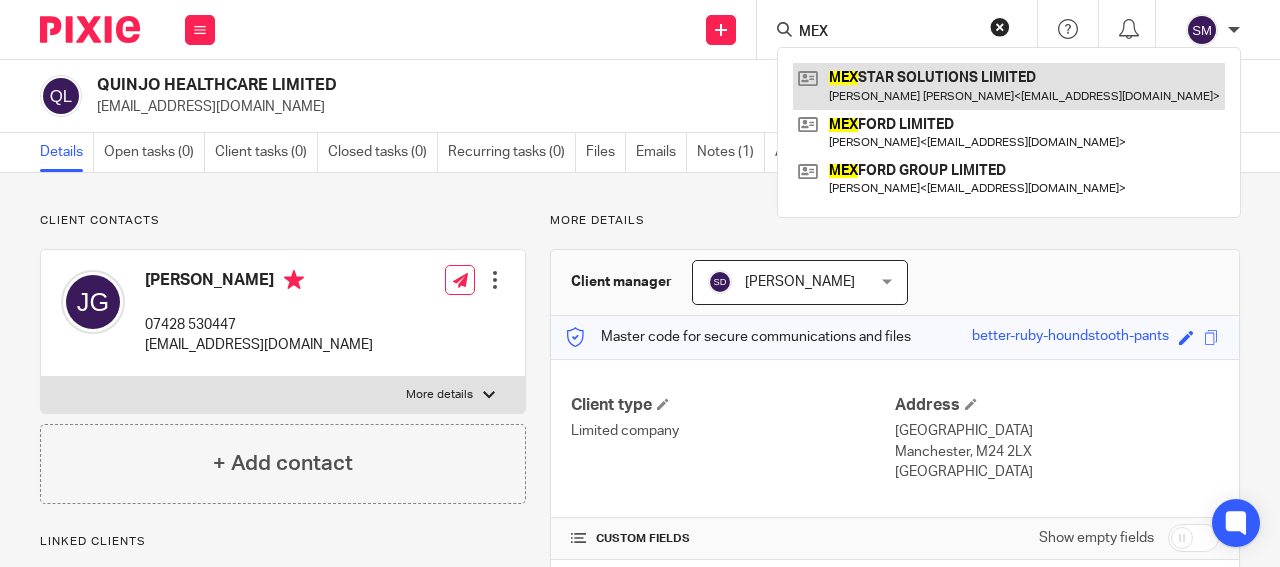 type on "MEX" 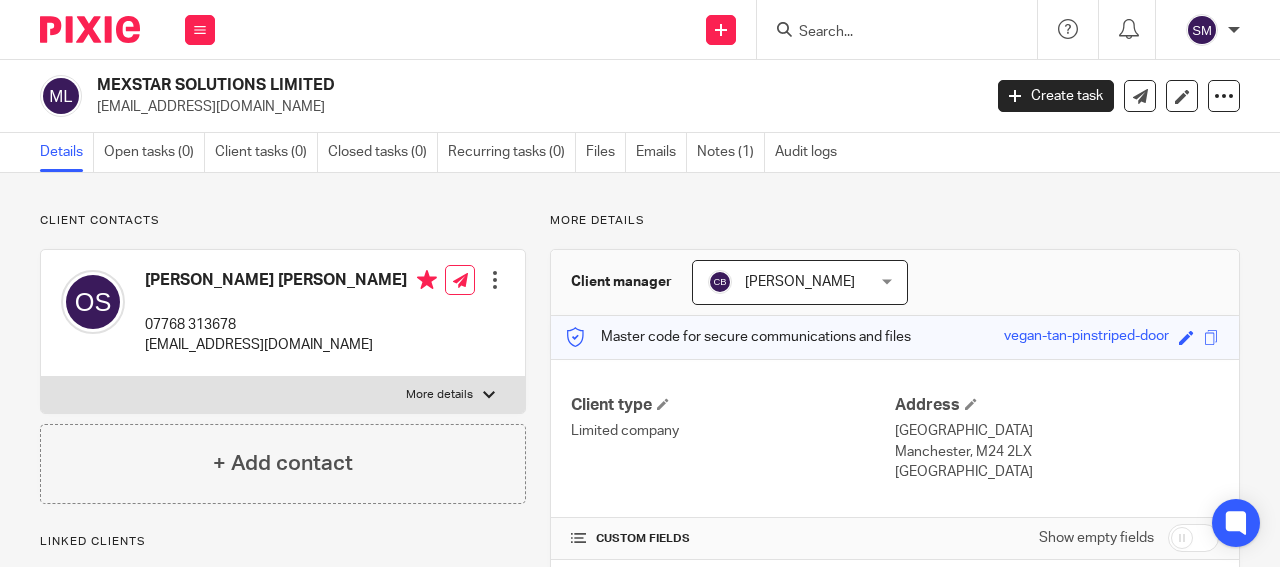 scroll, scrollTop: 0, scrollLeft: 0, axis: both 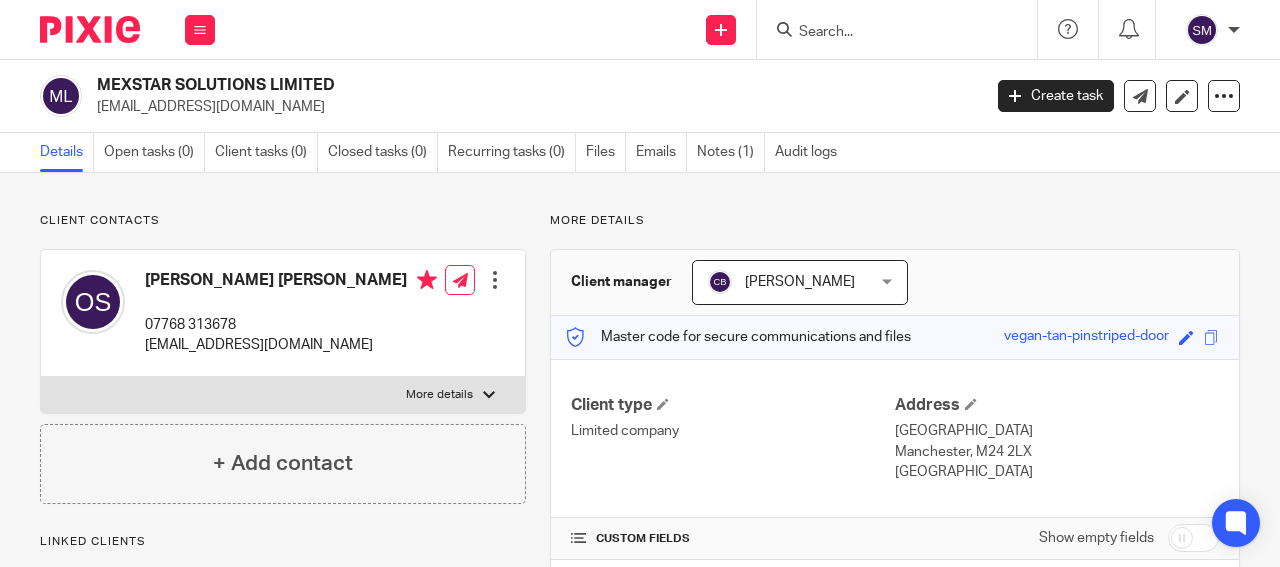 click at bounding box center [887, 33] 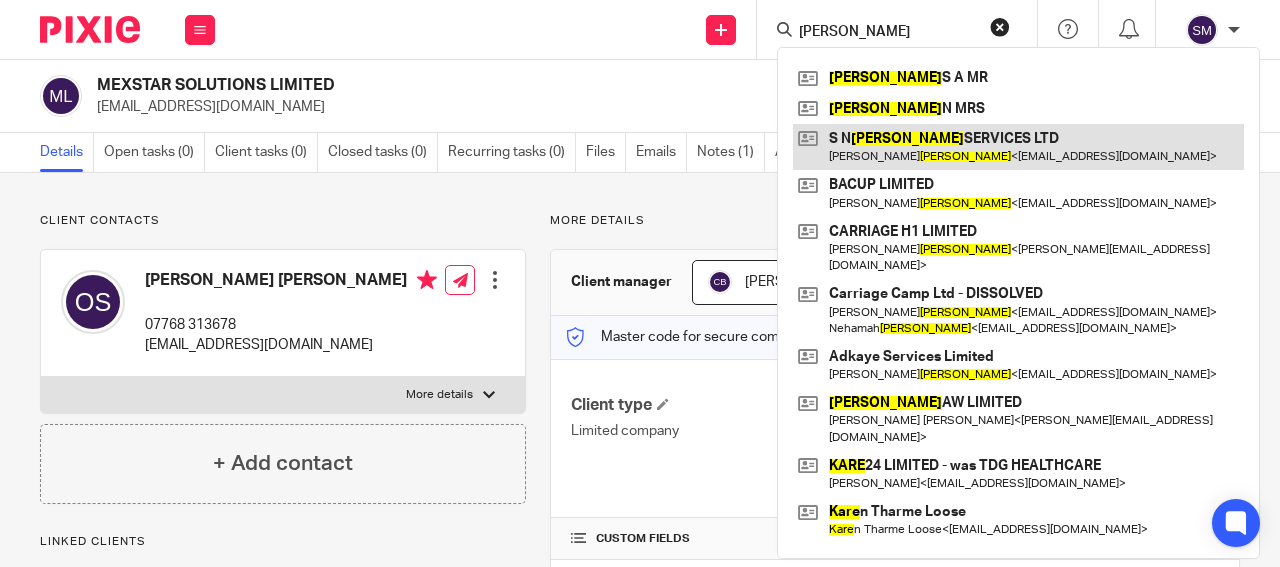 type on "[PERSON_NAME]" 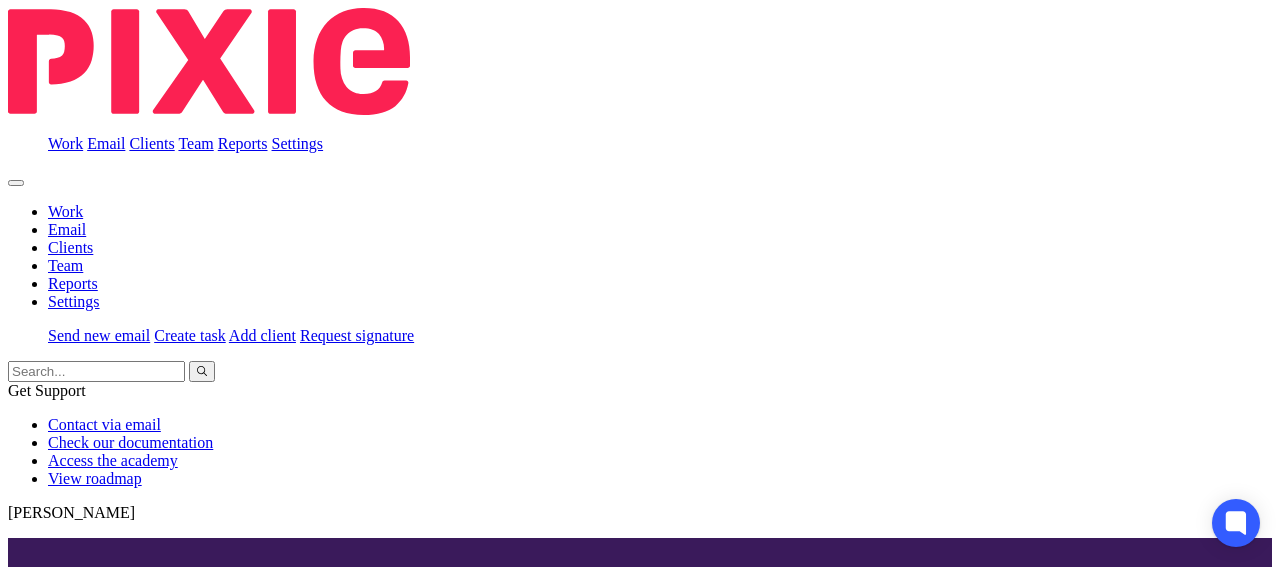 scroll, scrollTop: 0, scrollLeft: 0, axis: both 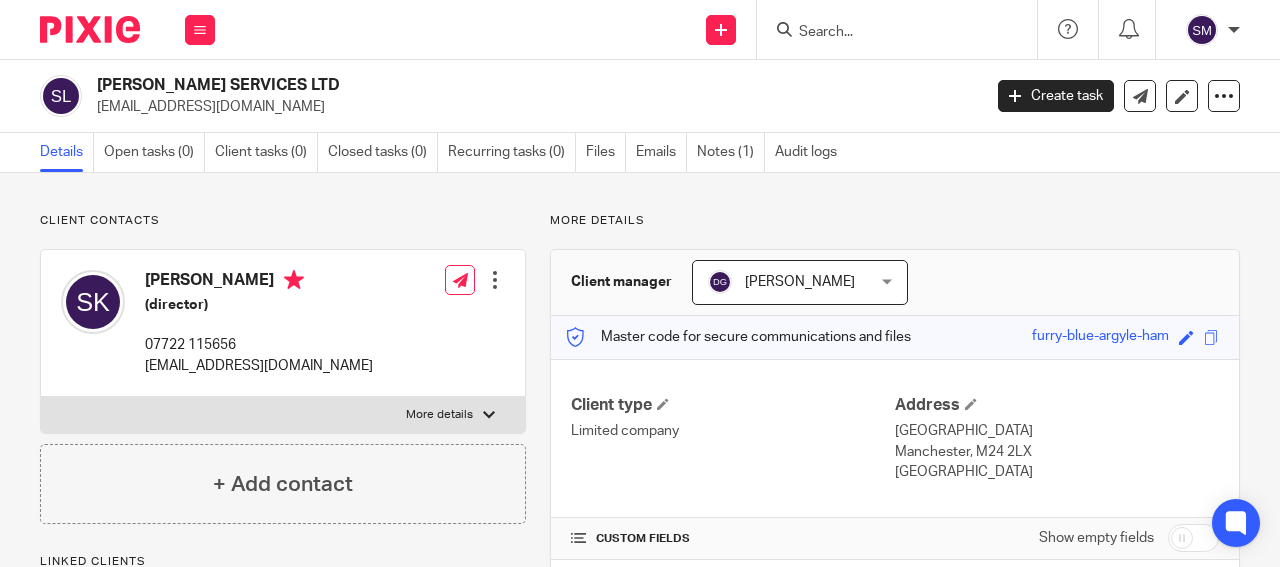 click on "skaye01@hotmail.co.uk" at bounding box center [532, 107] 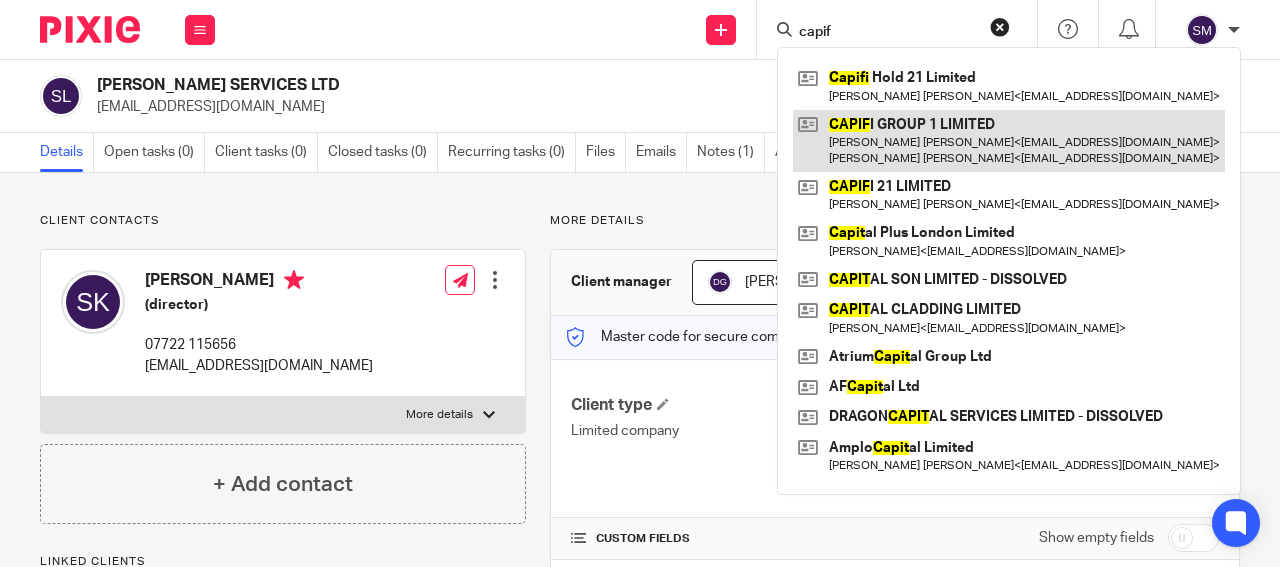 type on "capif" 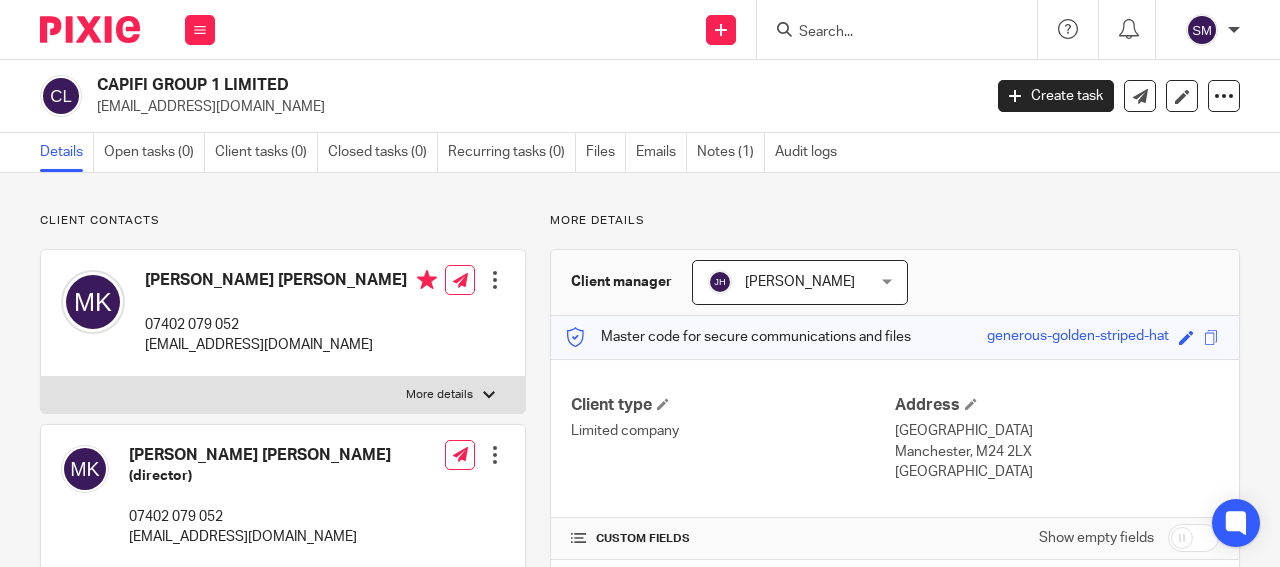 scroll, scrollTop: 0, scrollLeft: 0, axis: both 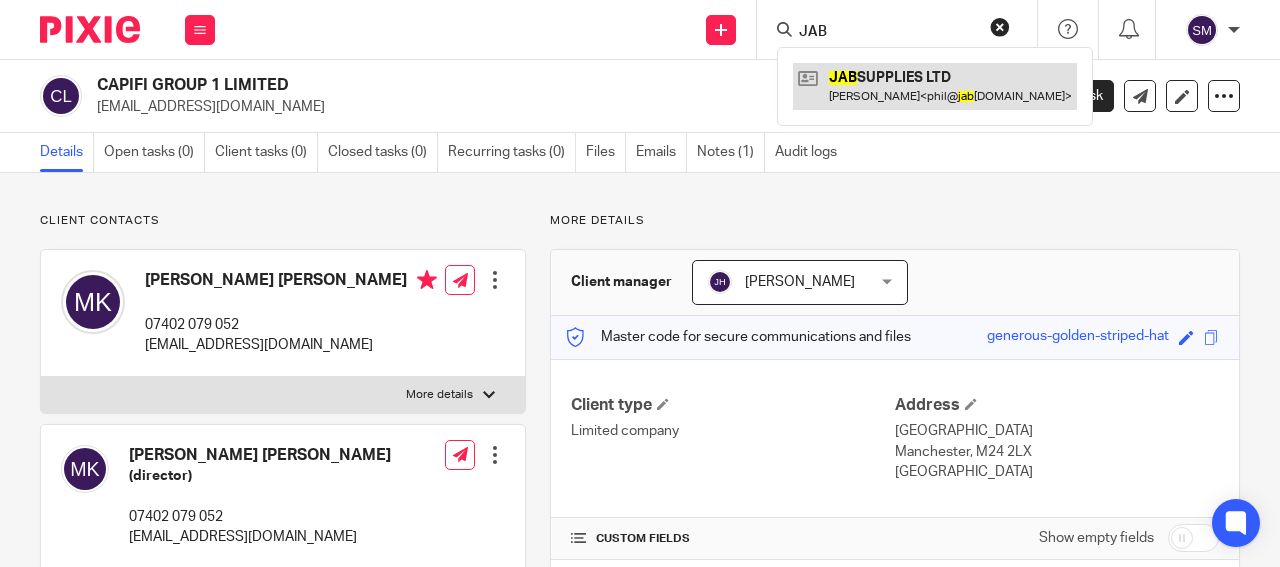 type on "JAB" 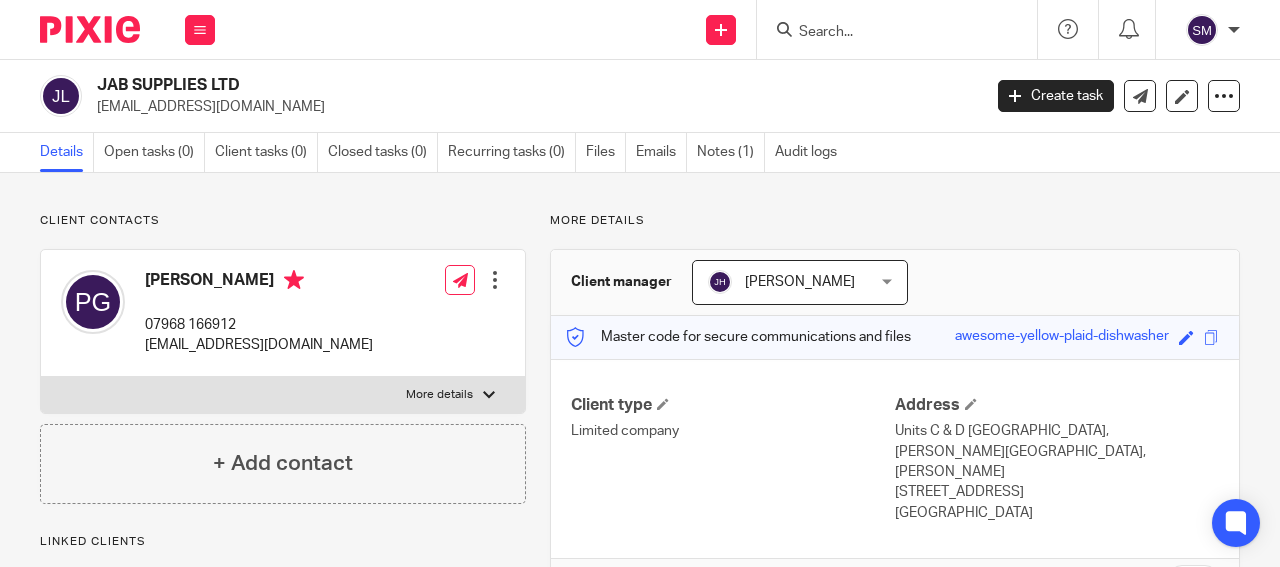 scroll, scrollTop: 0, scrollLeft: 0, axis: both 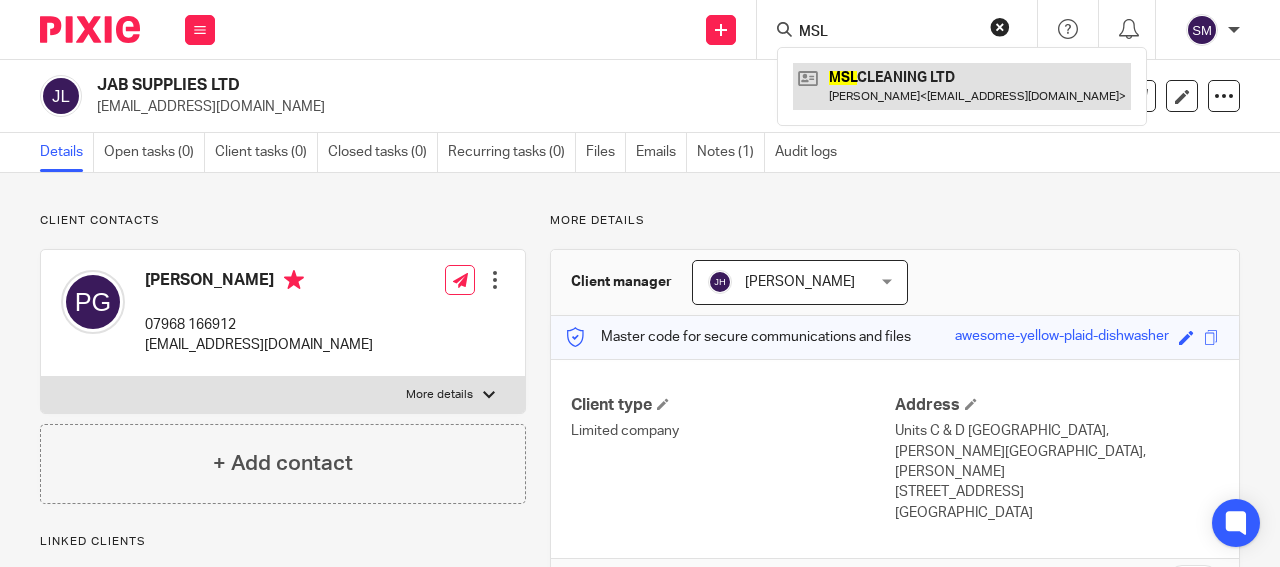 type on "MSL" 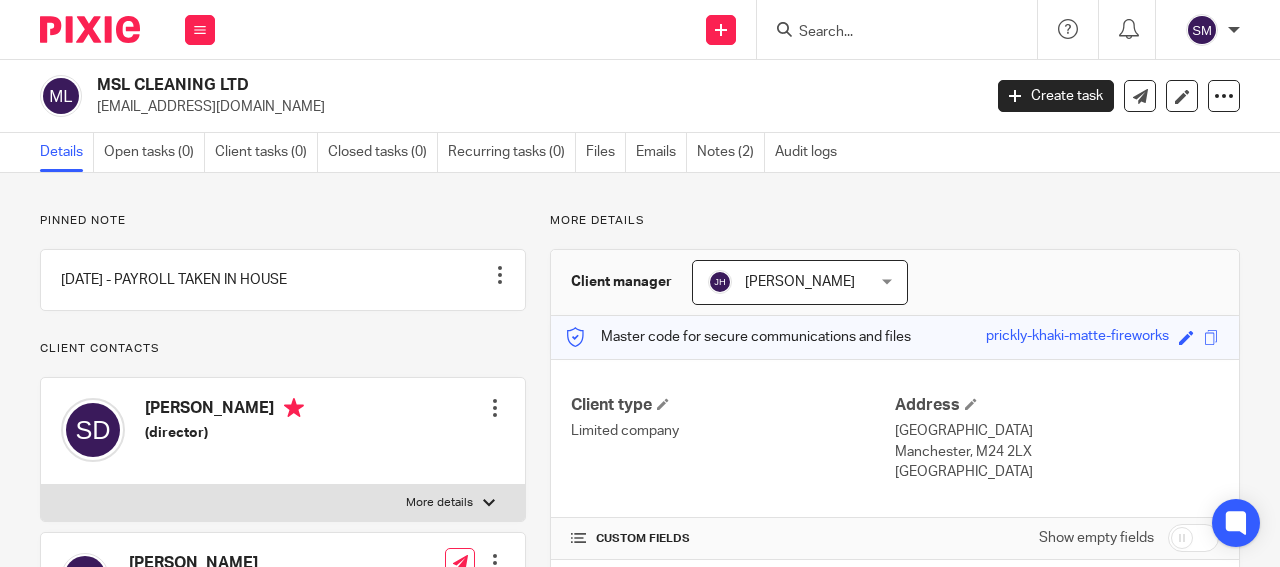scroll, scrollTop: 0, scrollLeft: 0, axis: both 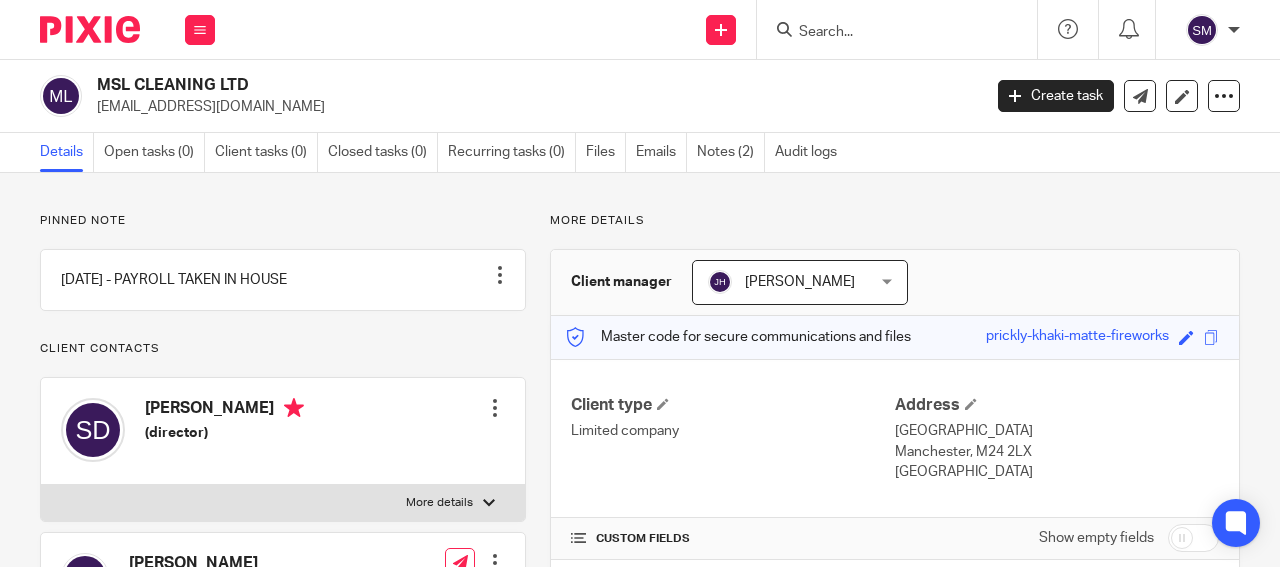 click on "[EMAIL_ADDRESS][DOMAIN_NAME]" at bounding box center [532, 107] 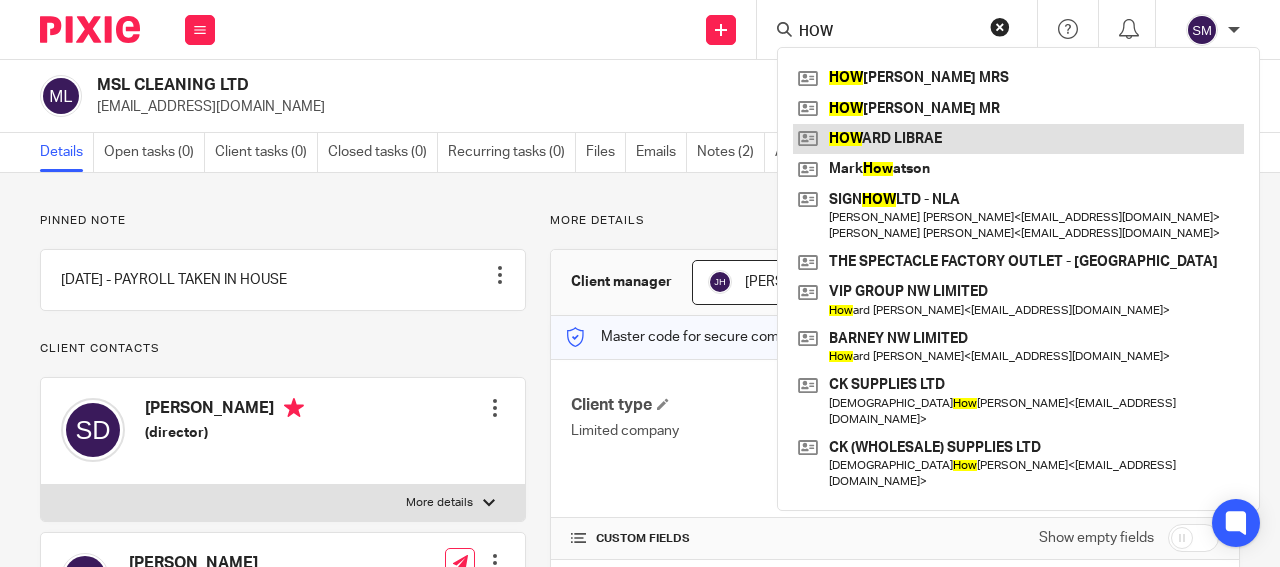 type on "HOW" 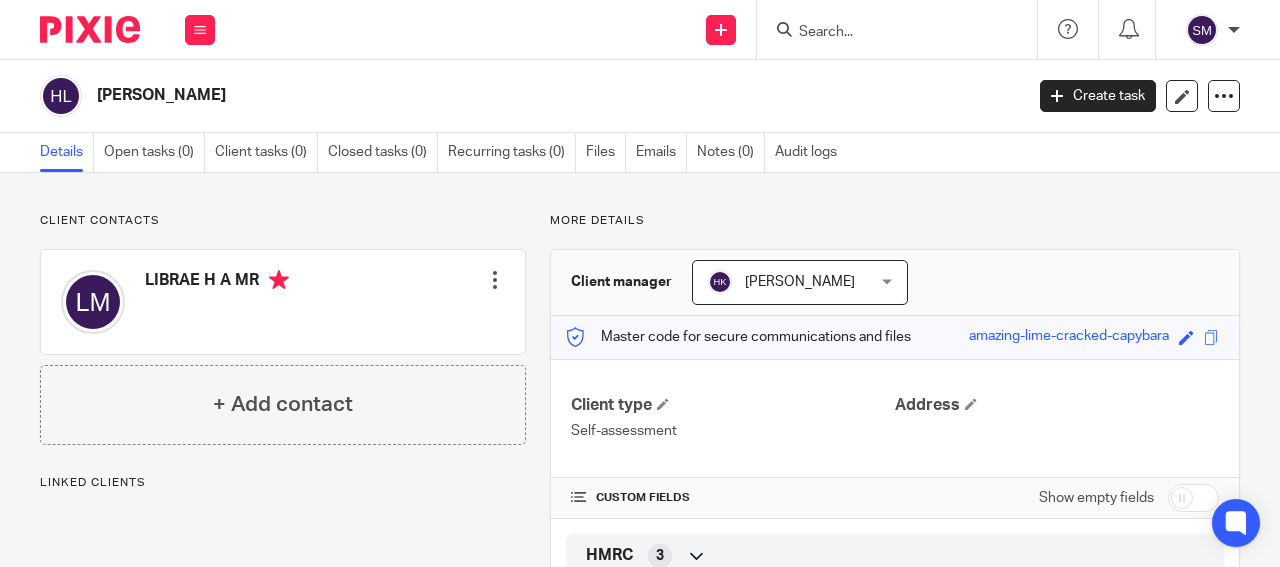 scroll, scrollTop: 0, scrollLeft: 0, axis: both 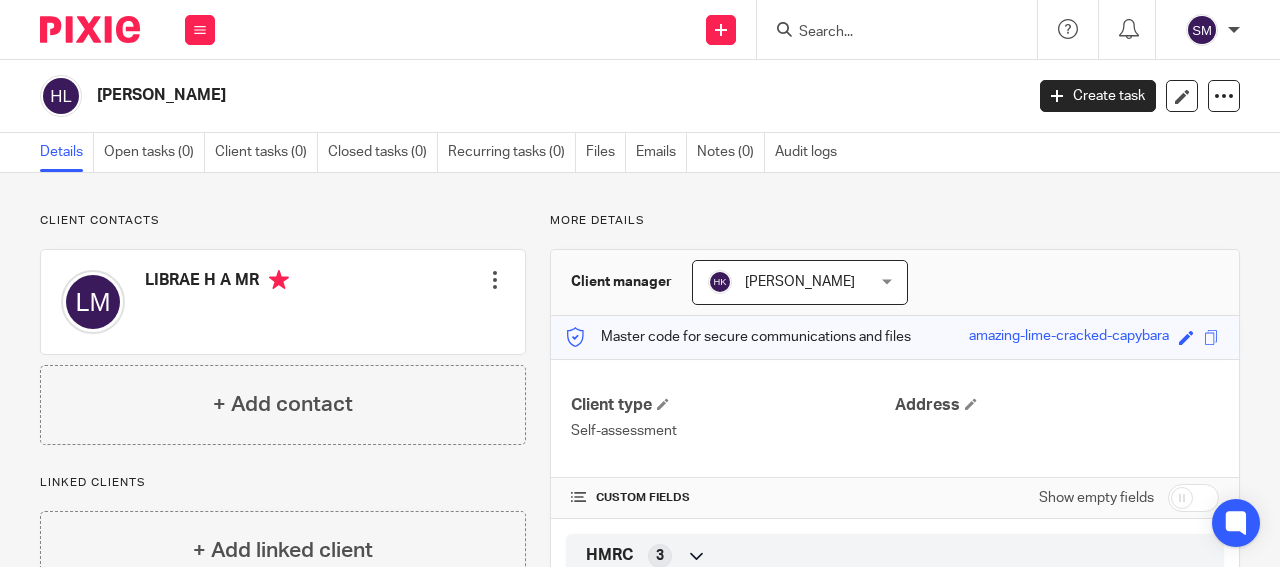 click at bounding box center [887, 33] 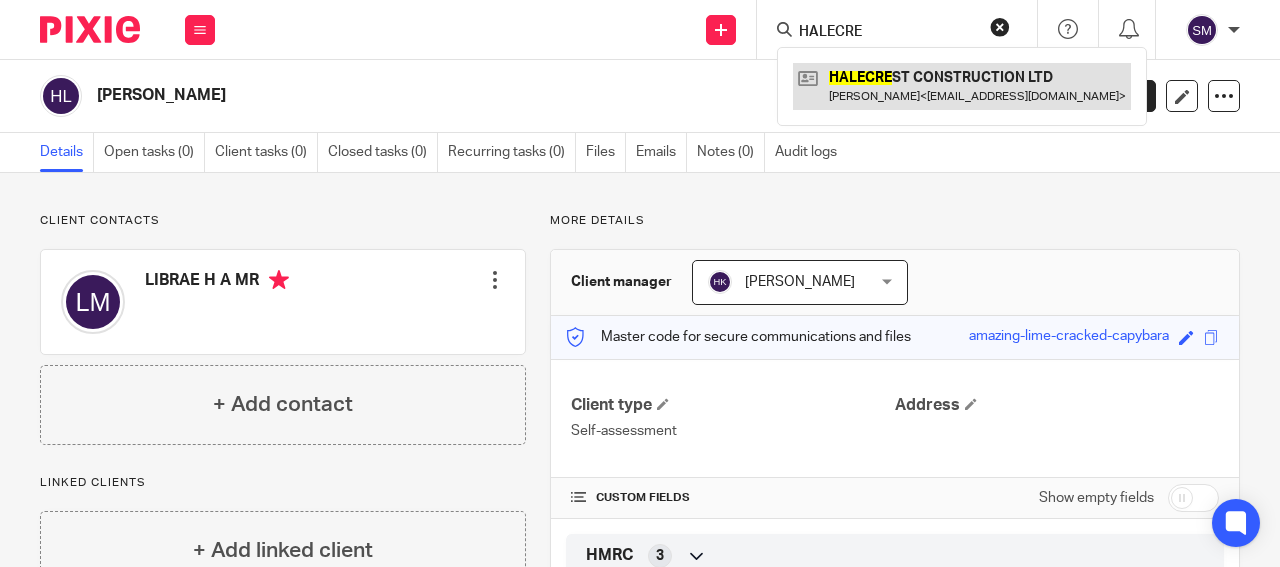 type on "HALECRE" 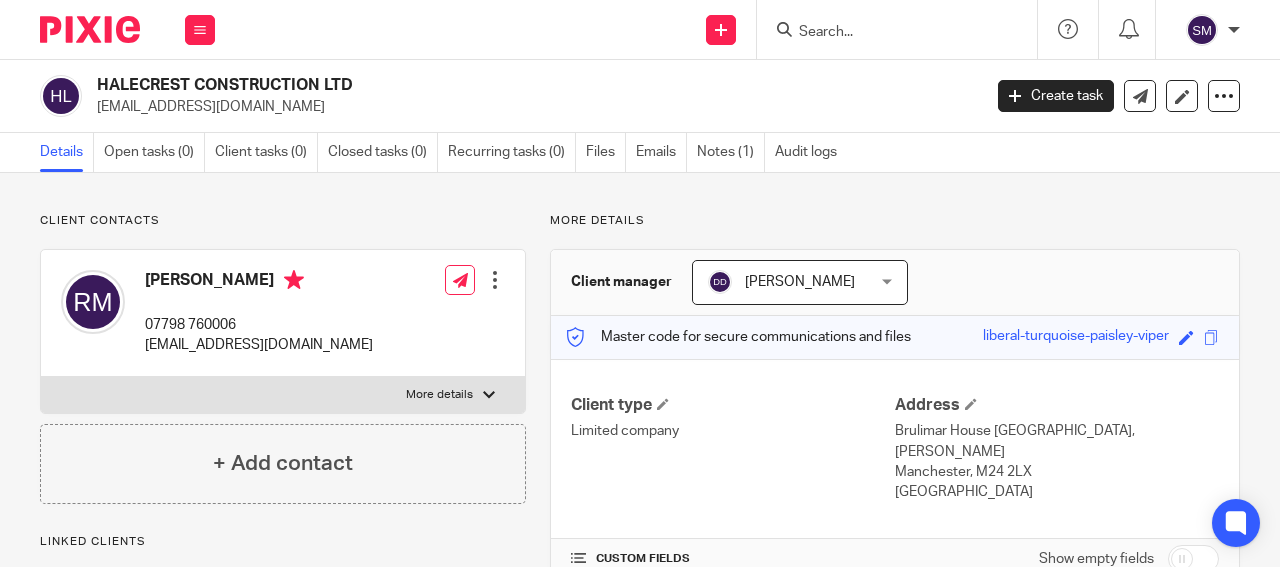 scroll, scrollTop: 0, scrollLeft: 0, axis: both 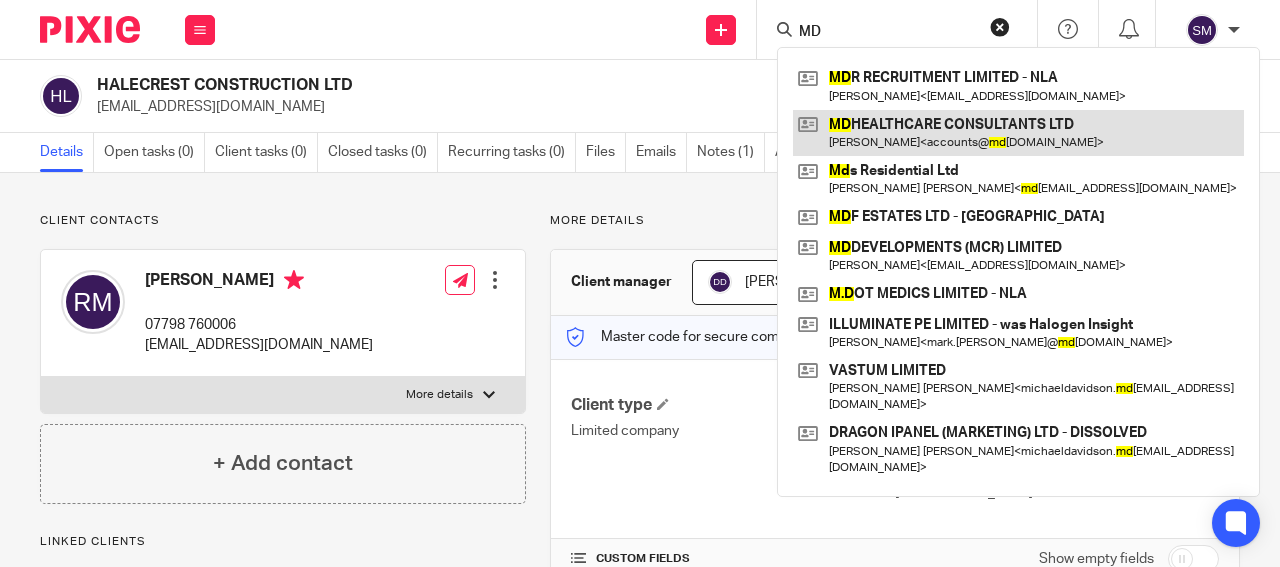 type on "MD" 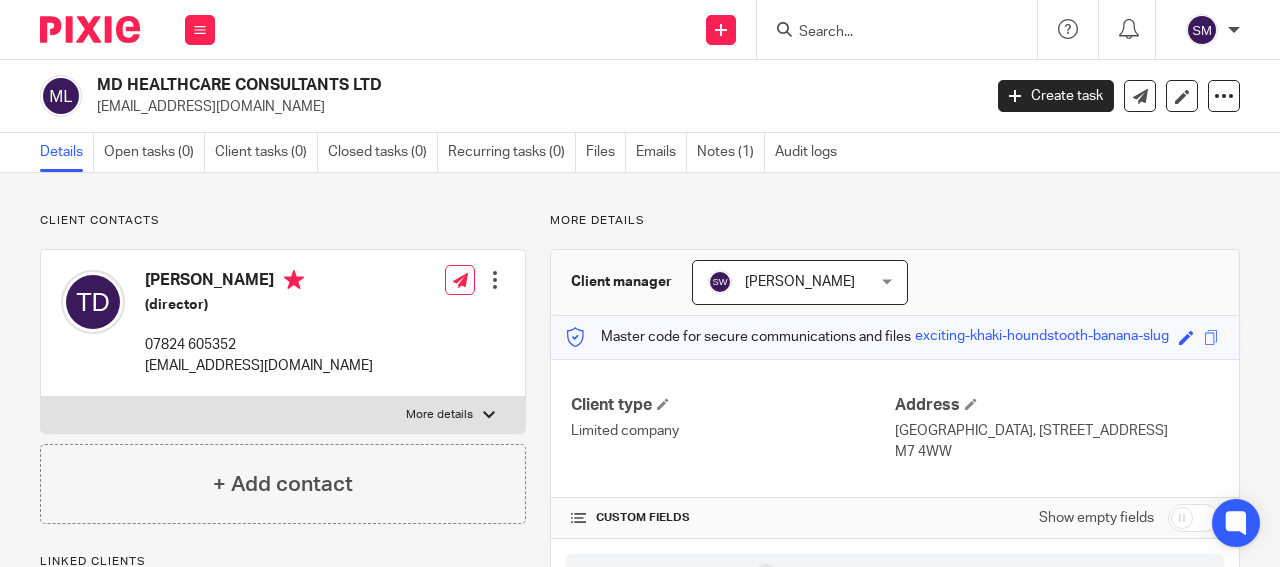 scroll, scrollTop: 0, scrollLeft: 0, axis: both 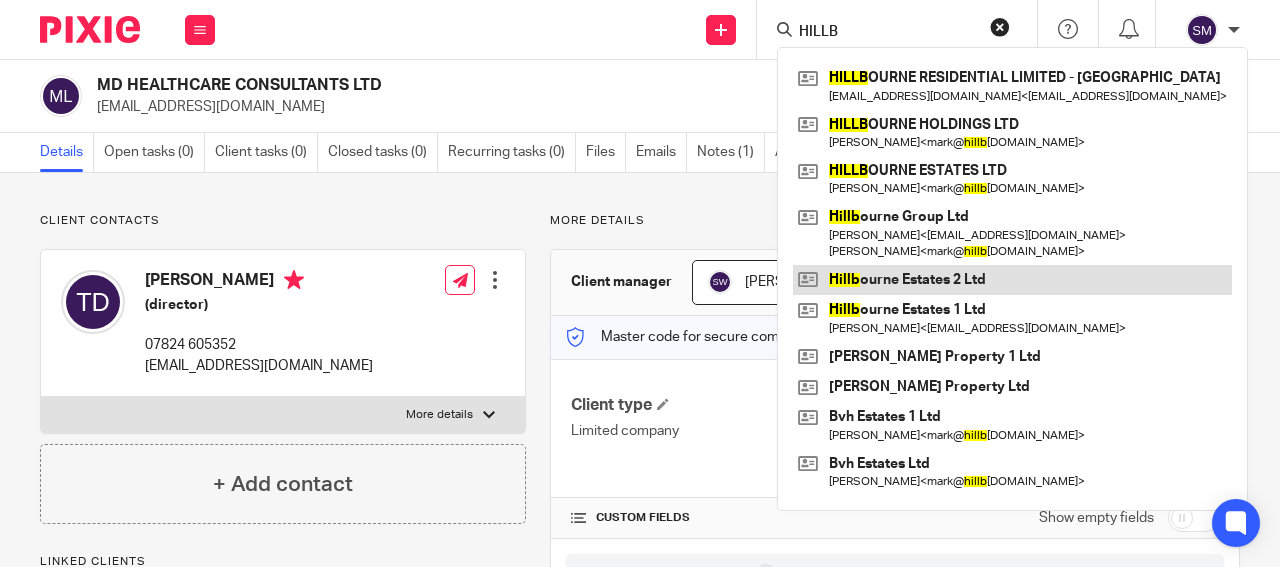 type on "HILLB" 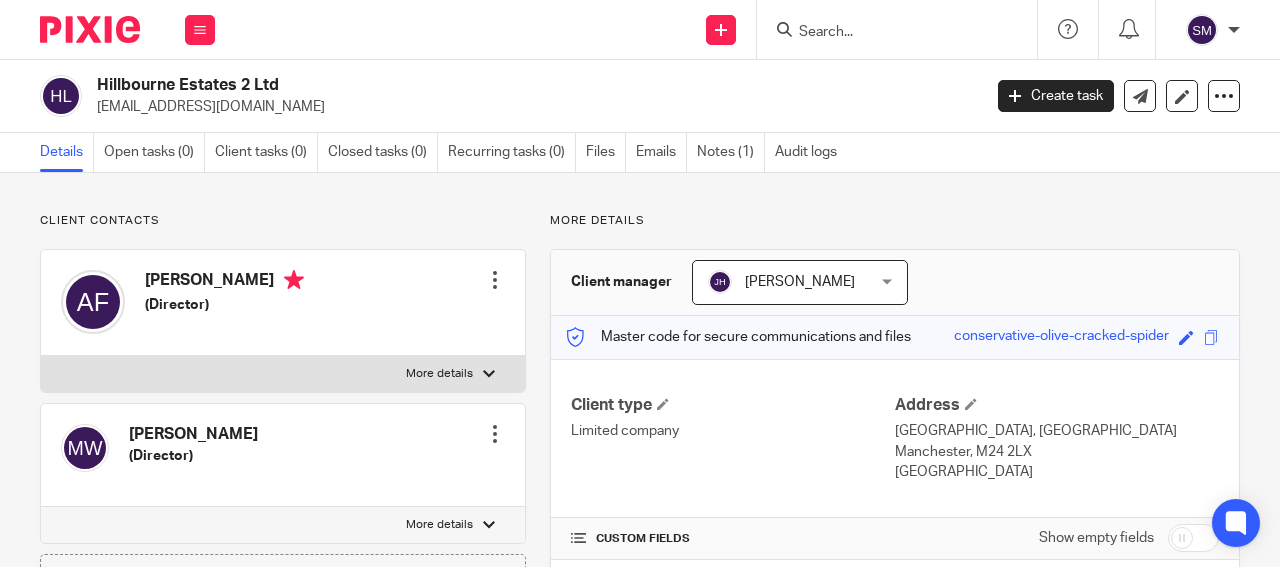 scroll, scrollTop: 0, scrollLeft: 0, axis: both 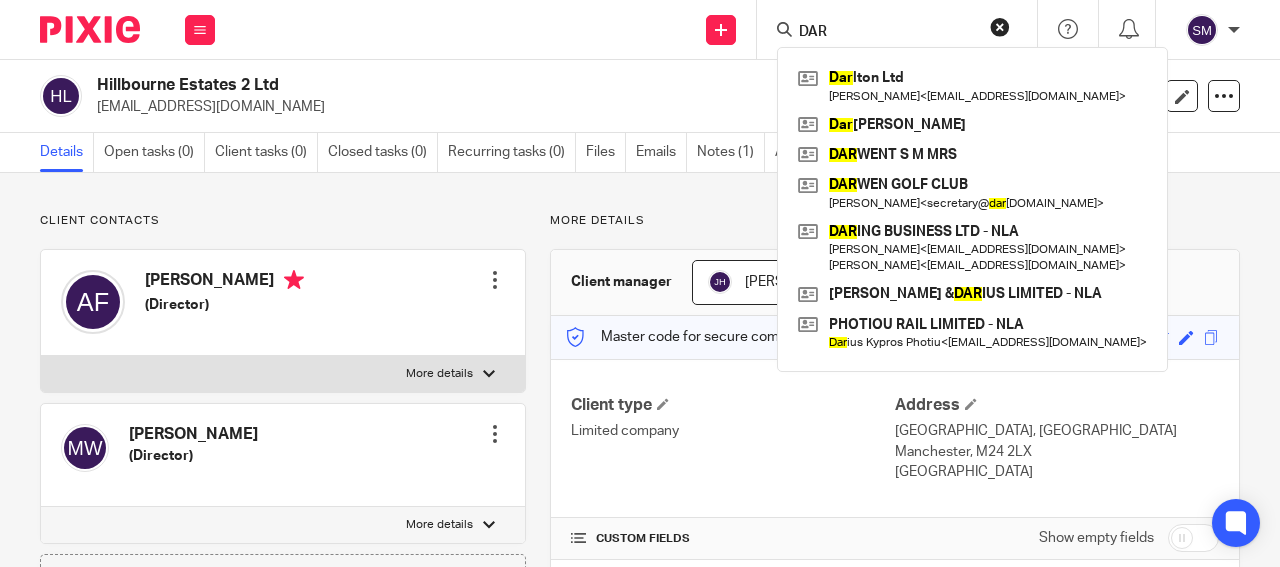 type on "DAR" 